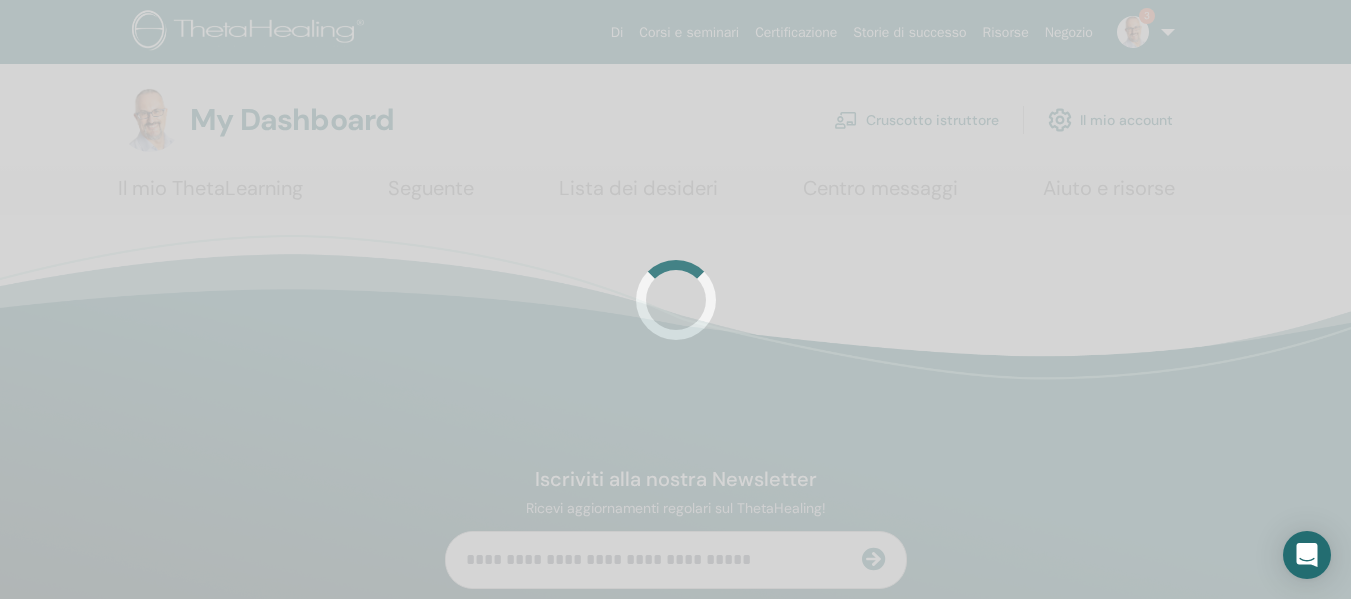 scroll, scrollTop: 0, scrollLeft: 0, axis: both 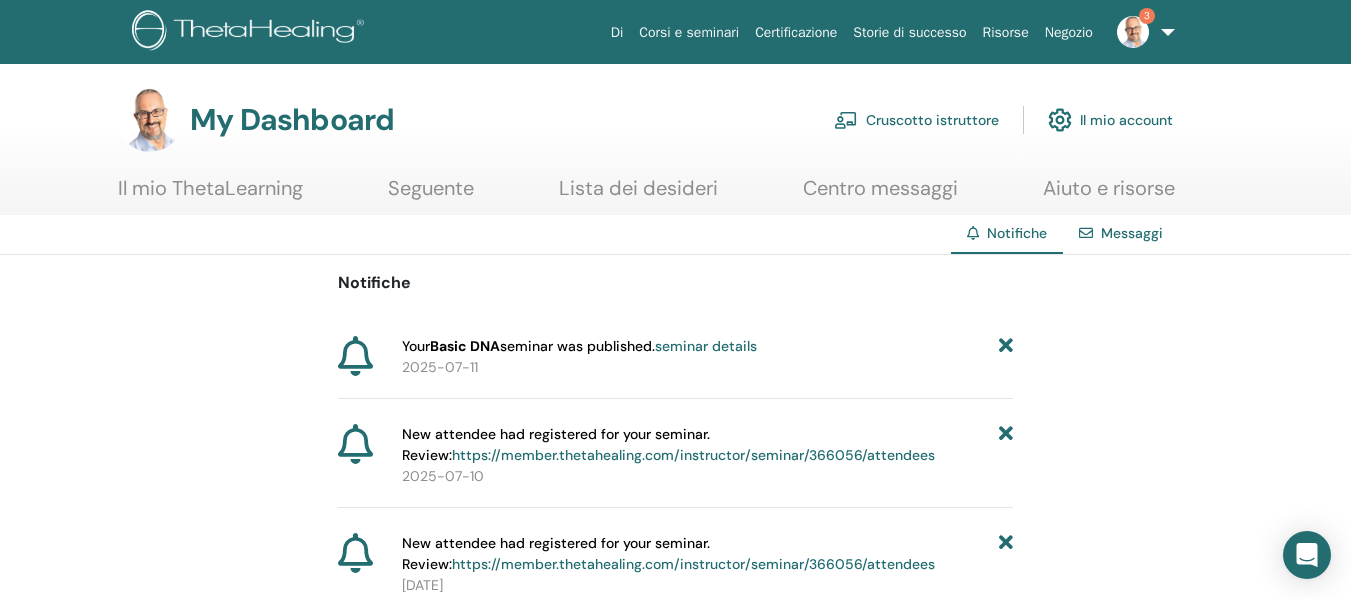 click at bounding box center [1006, 346] 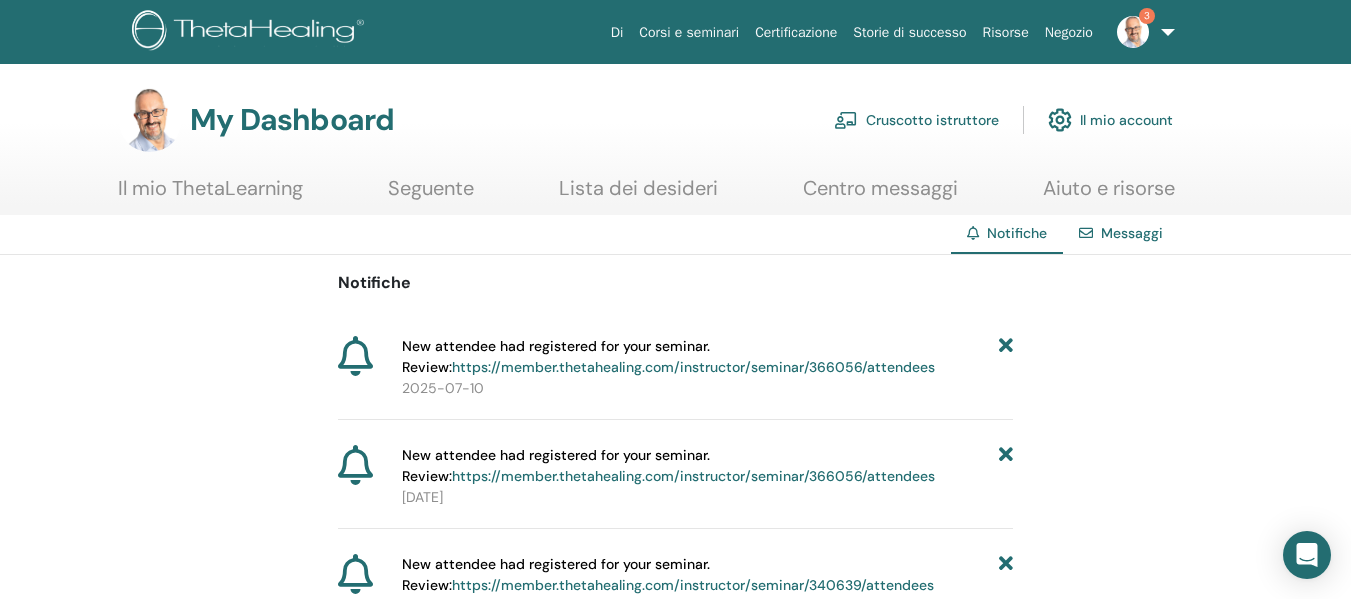 click at bounding box center [1006, 357] 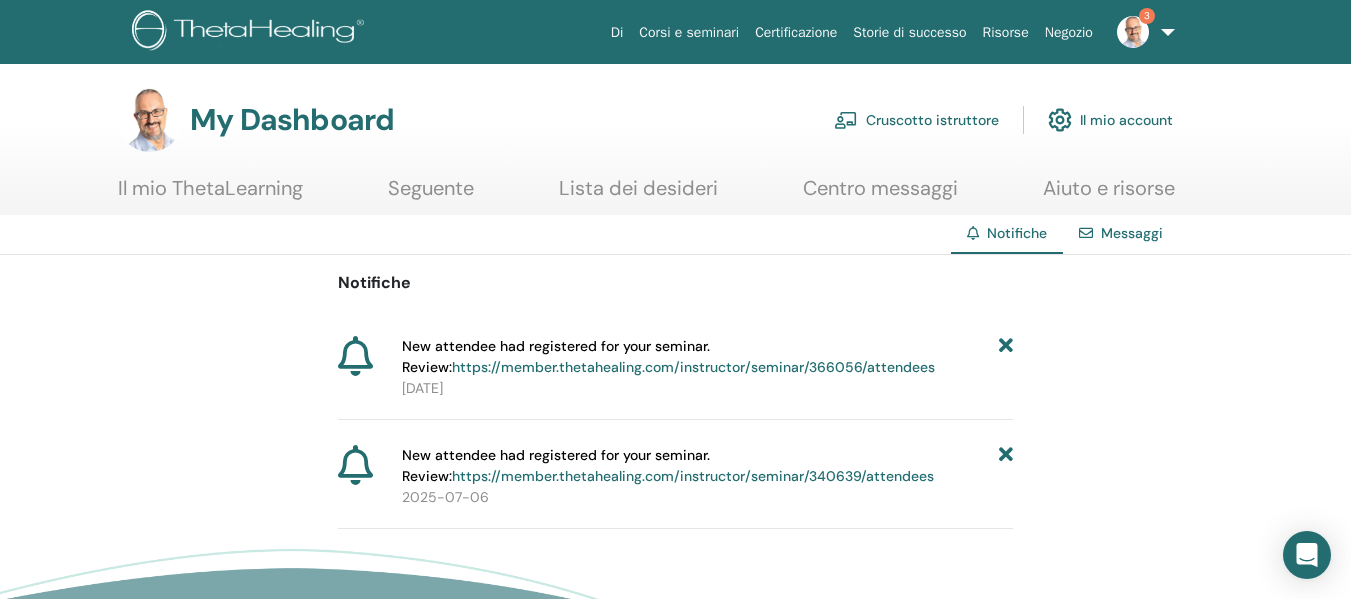 click at bounding box center [1006, 357] 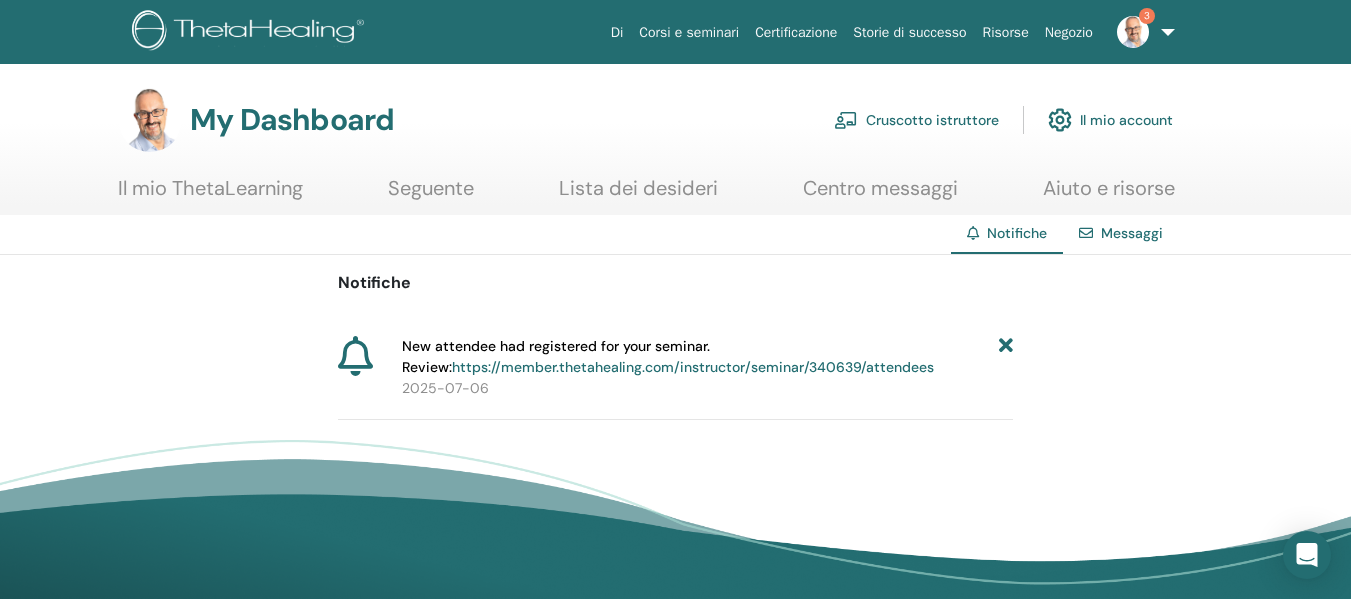 click at bounding box center [1006, 357] 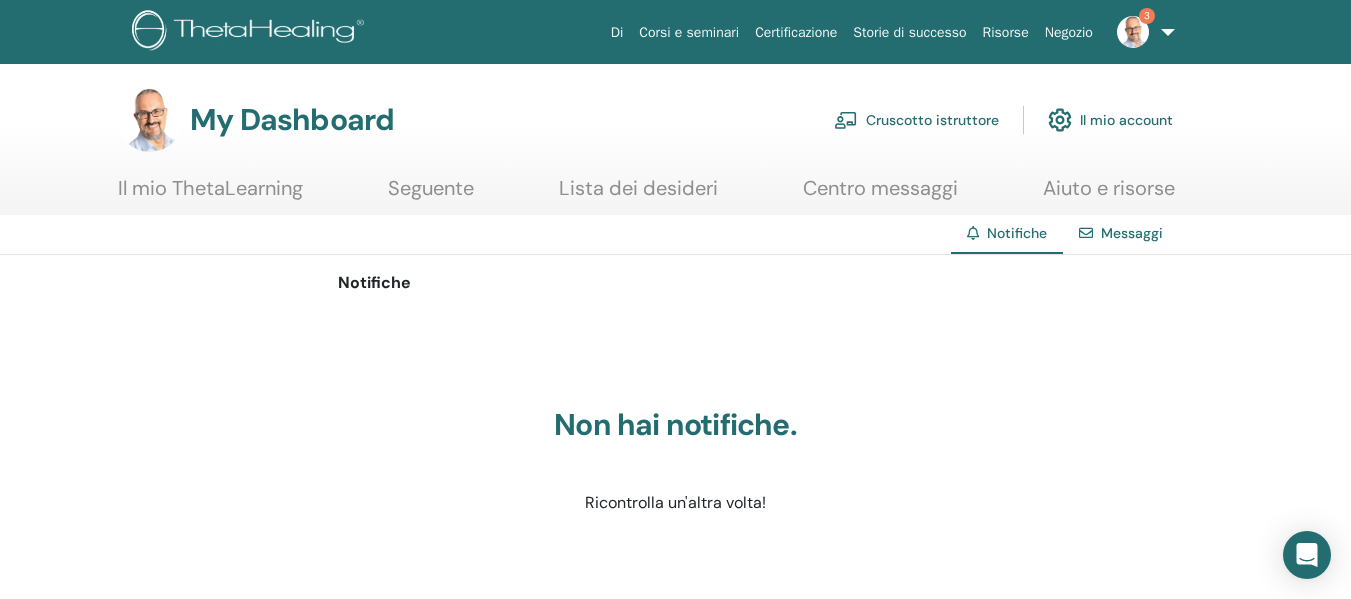 click on "Cruscotto istruttore" at bounding box center (916, 120) 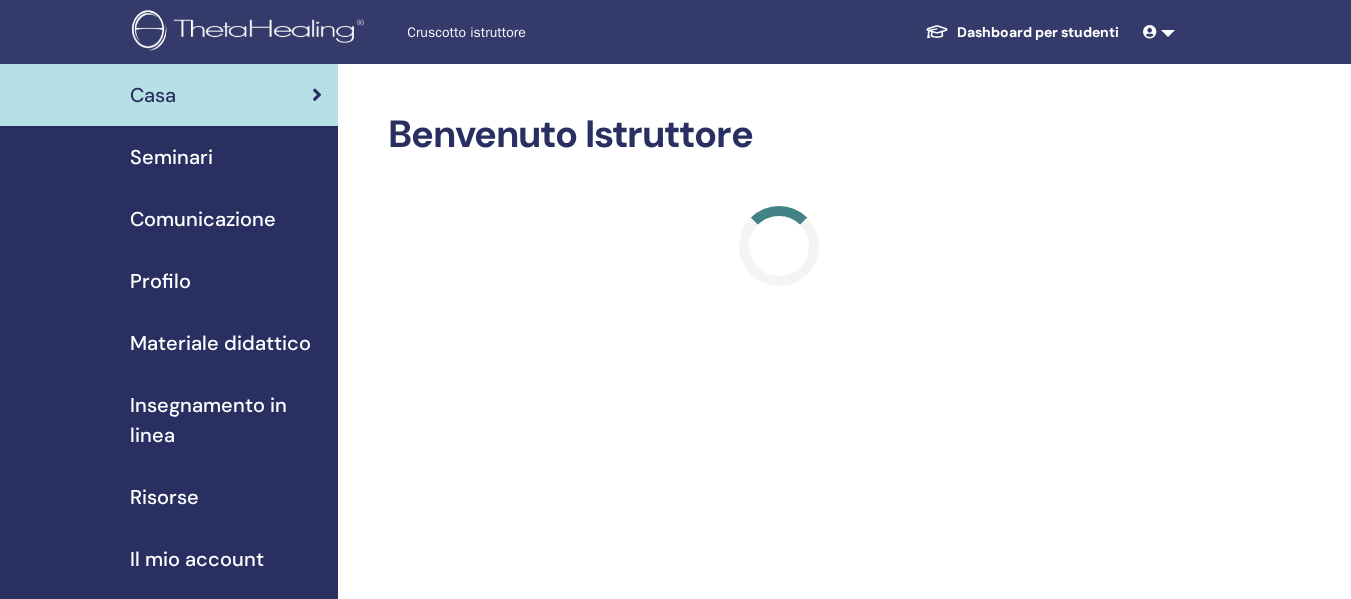 scroll, scrollTop: 0, scrollLeft: 0, axis: both 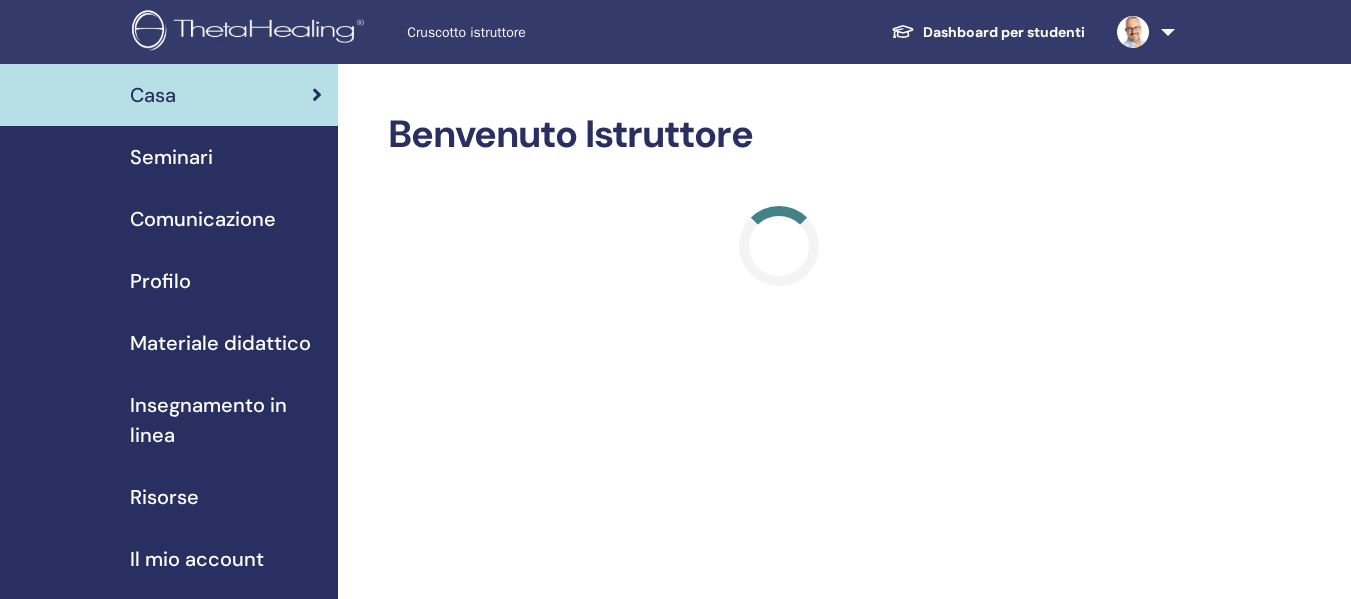 click on "Seminari" at bounding box center (169, 157) 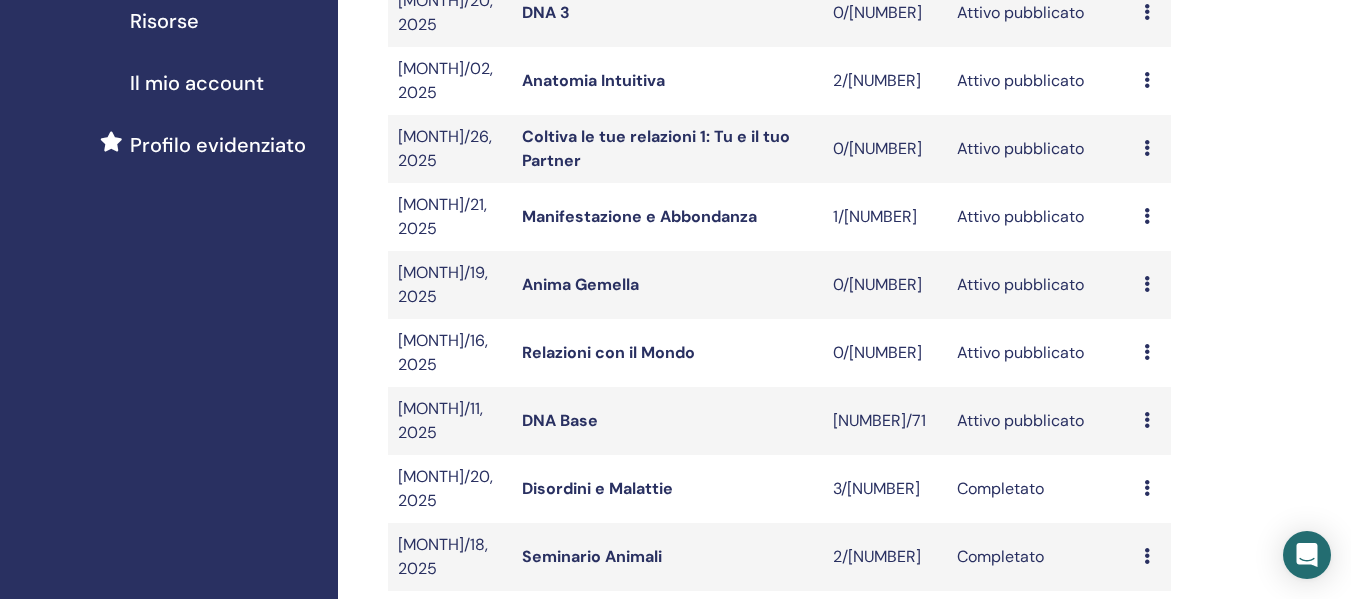 scroll, scrollTop: 600, scrollLeft: 0, axis: vertical 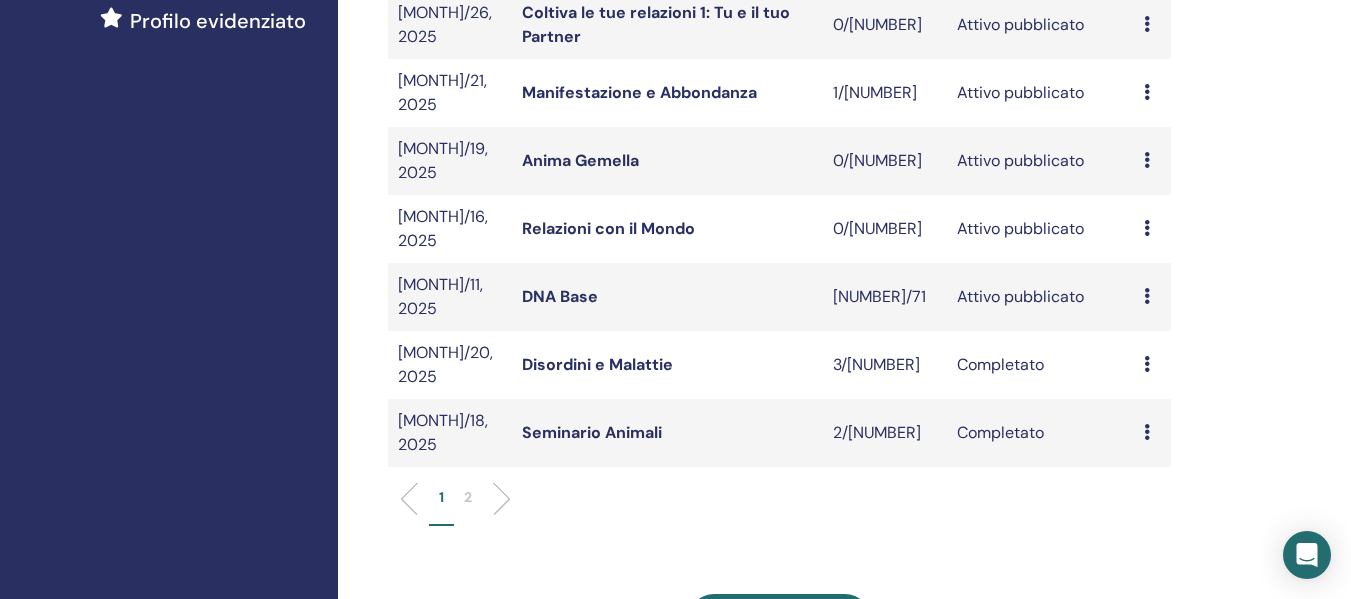 click on "Disordini e Malattie" at bounding box center (597, 364) 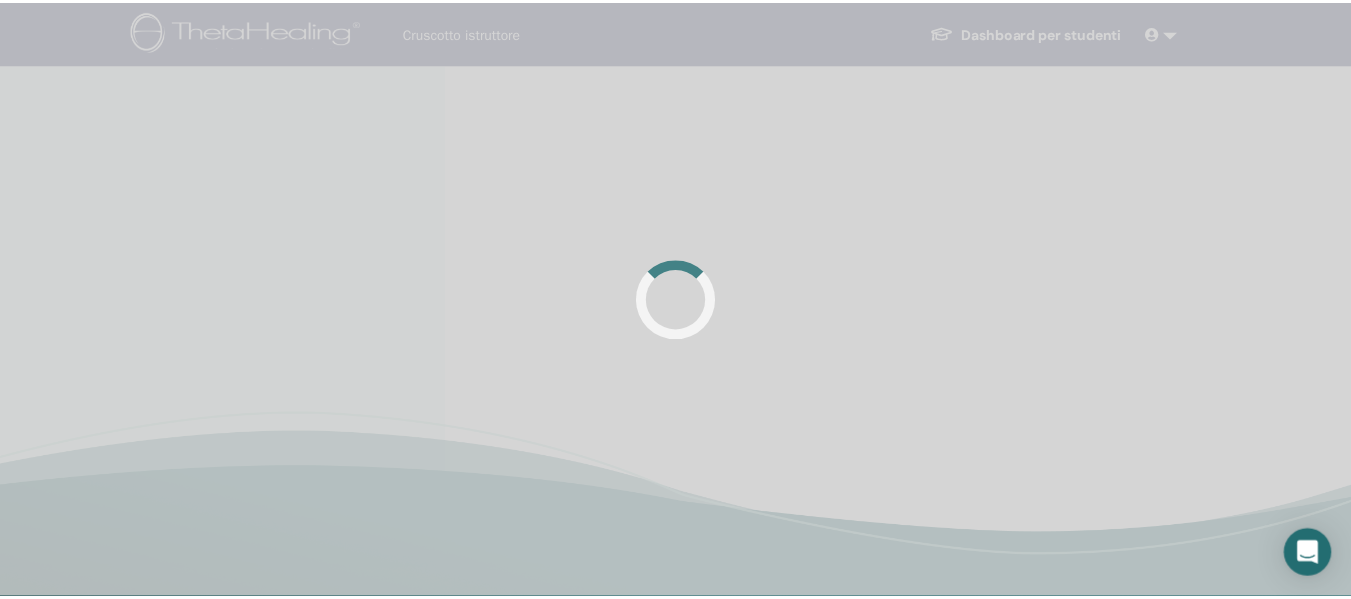scroll, scrollTop: 0, scrollLeft: 0, axis: both 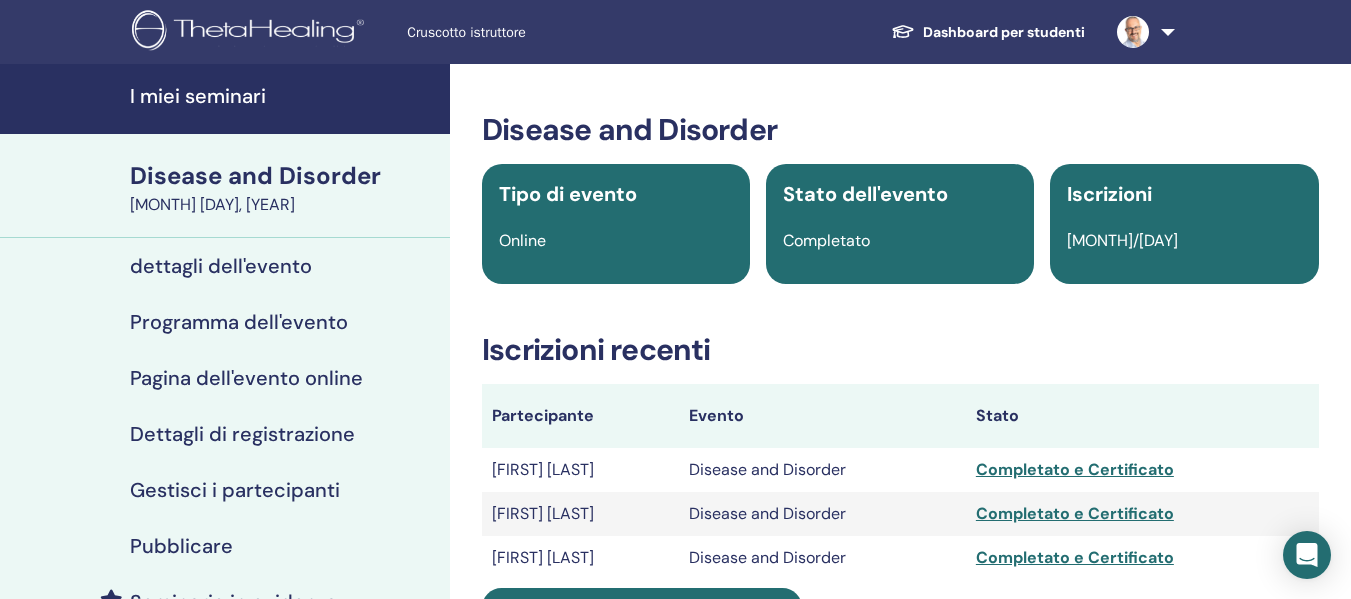 click on "I miei seminari" at bounding box center [284, 96] 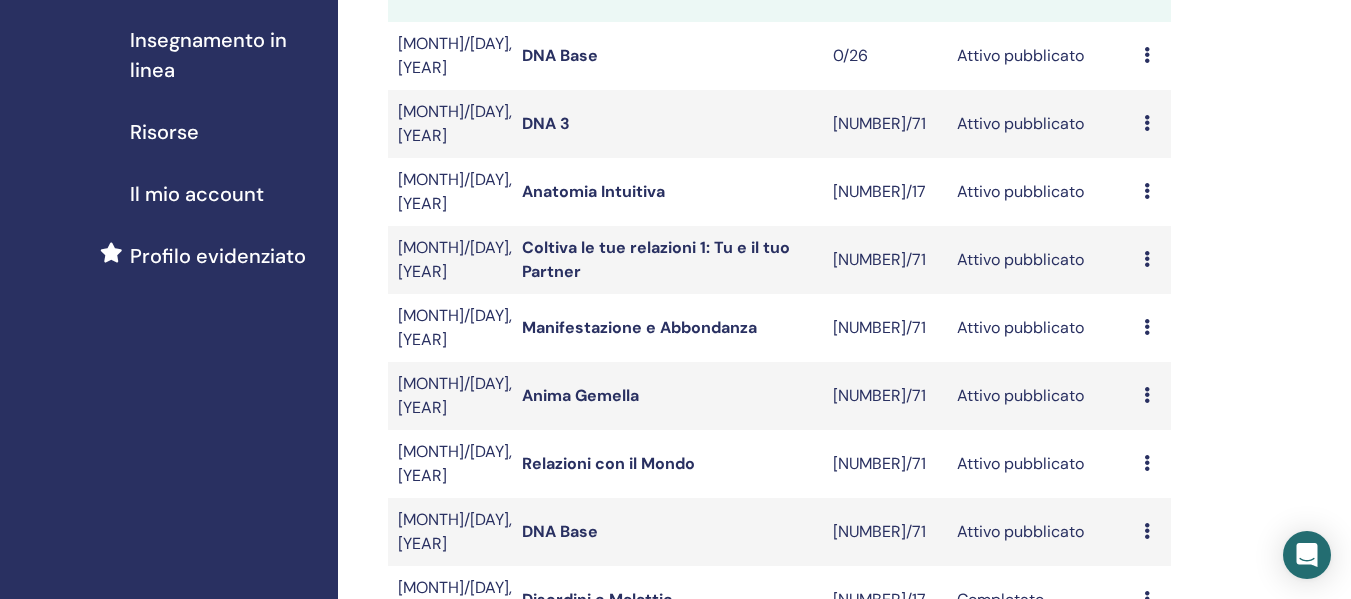 scroll, scrollTop: 500, scrollLeft: 0, axis: vertical 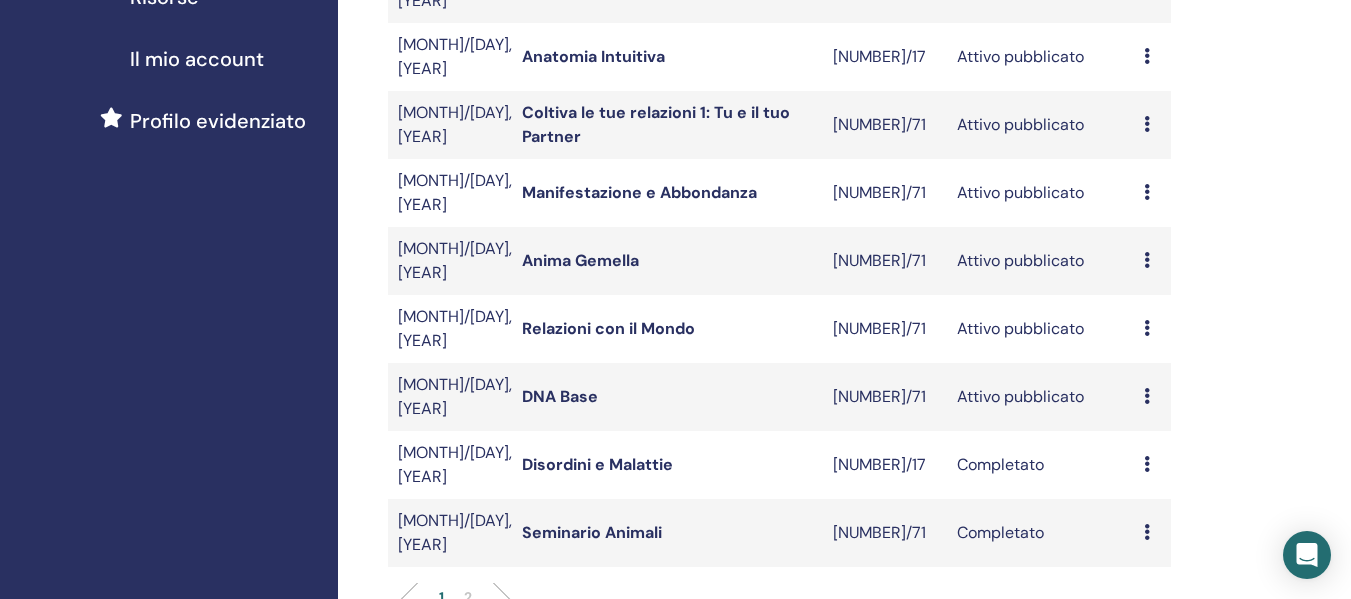 click on "DNA Base" at bounding box center [560, 396] 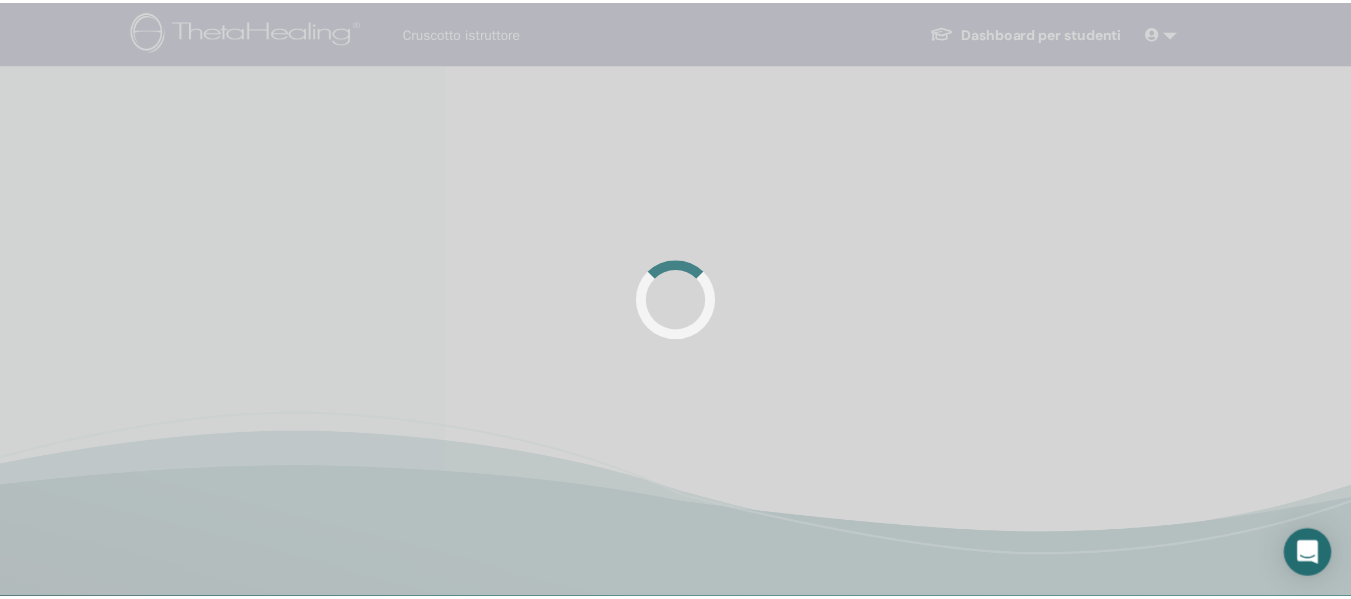 scroll, scrollTop: 0, scrollLeft: 0, axis: both 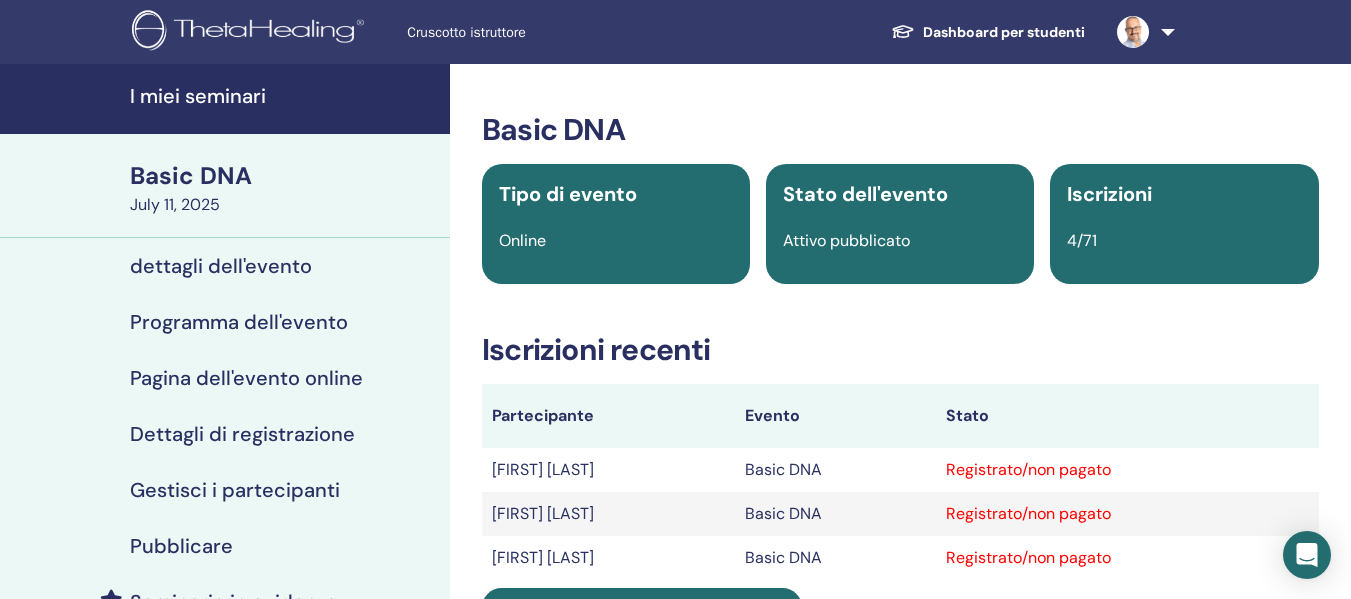 click on "Gestisci i partecipanti" at bounding box center [235, 490] 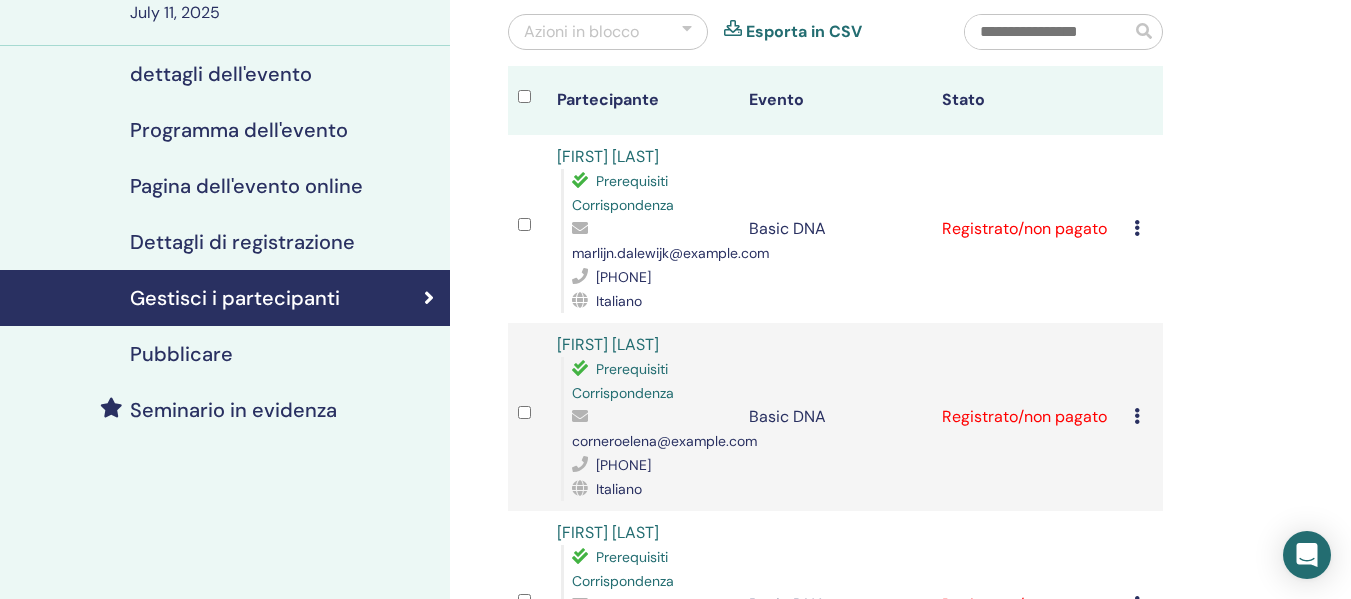 scroll, scrollTop: 200, scrollLeft: 0, axis: vertical 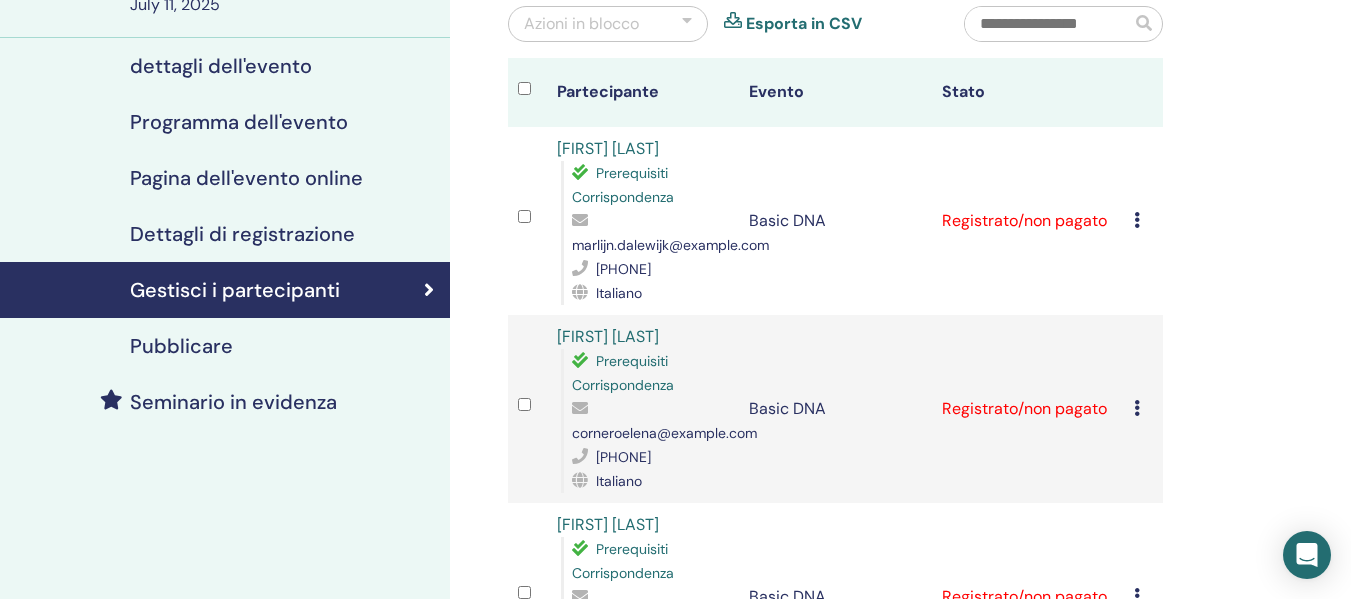 click at bounding box center [1137, 220] 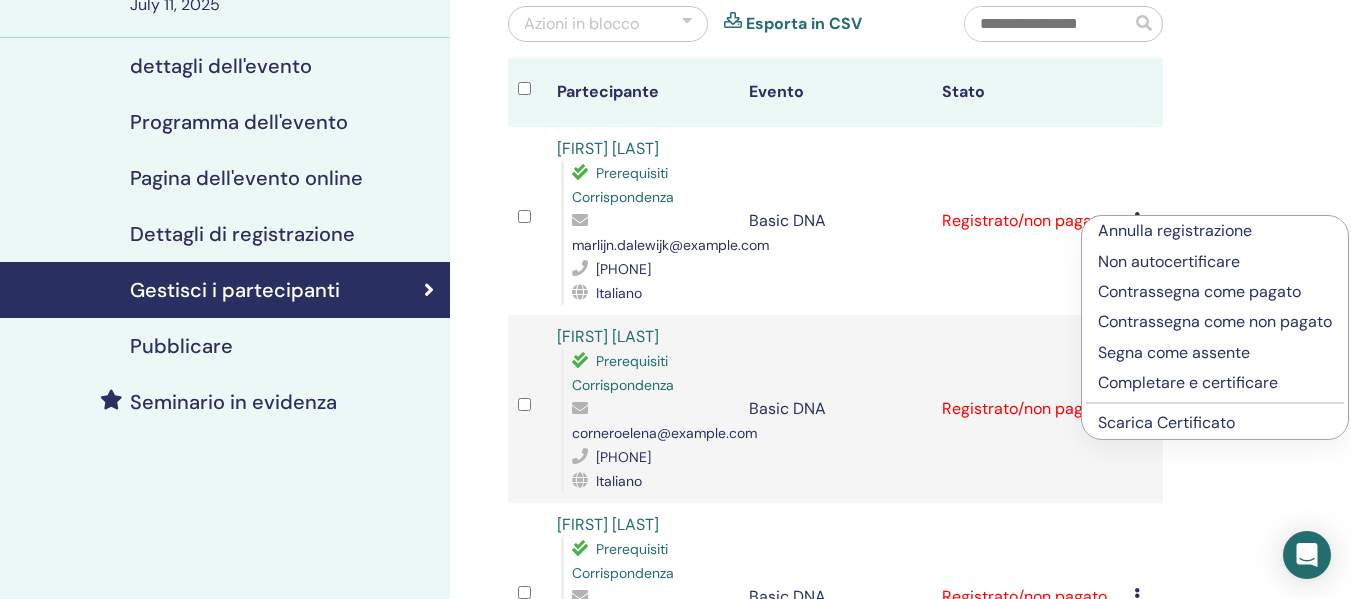 click on "Scarica Certificato" at bounding box center [1166, 422] 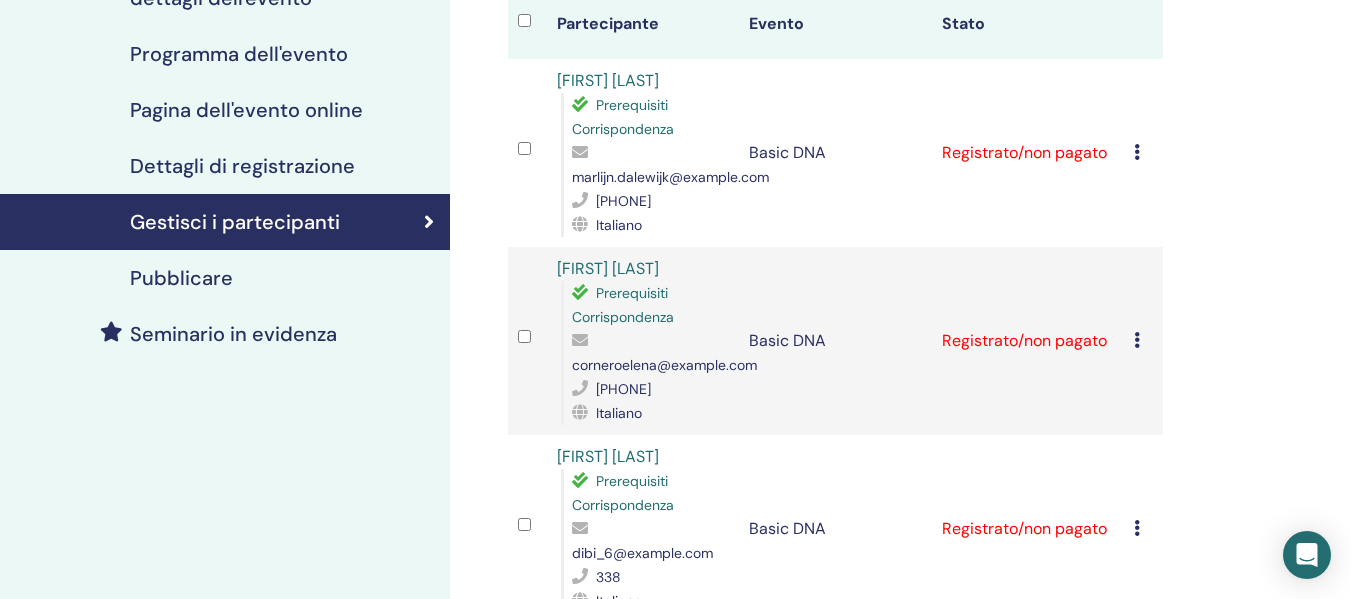 scroll, scrollTop: 300, scrollLeft: 0, axis: vertical 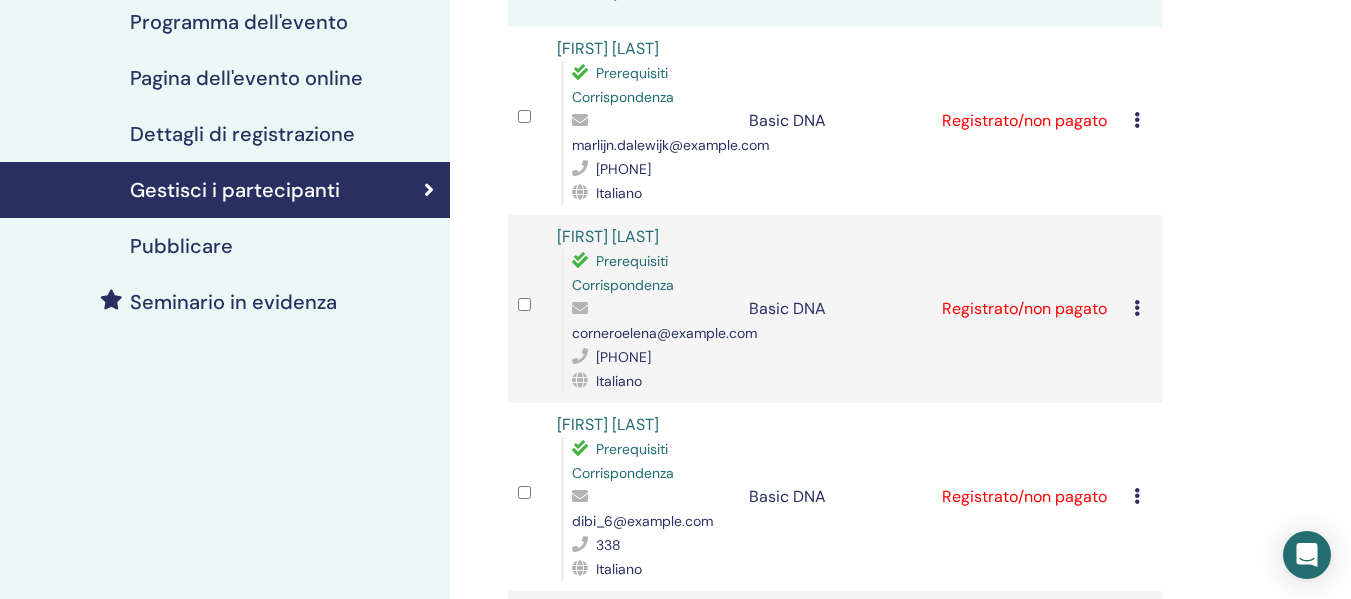 click at bounding box center [1137, 308] 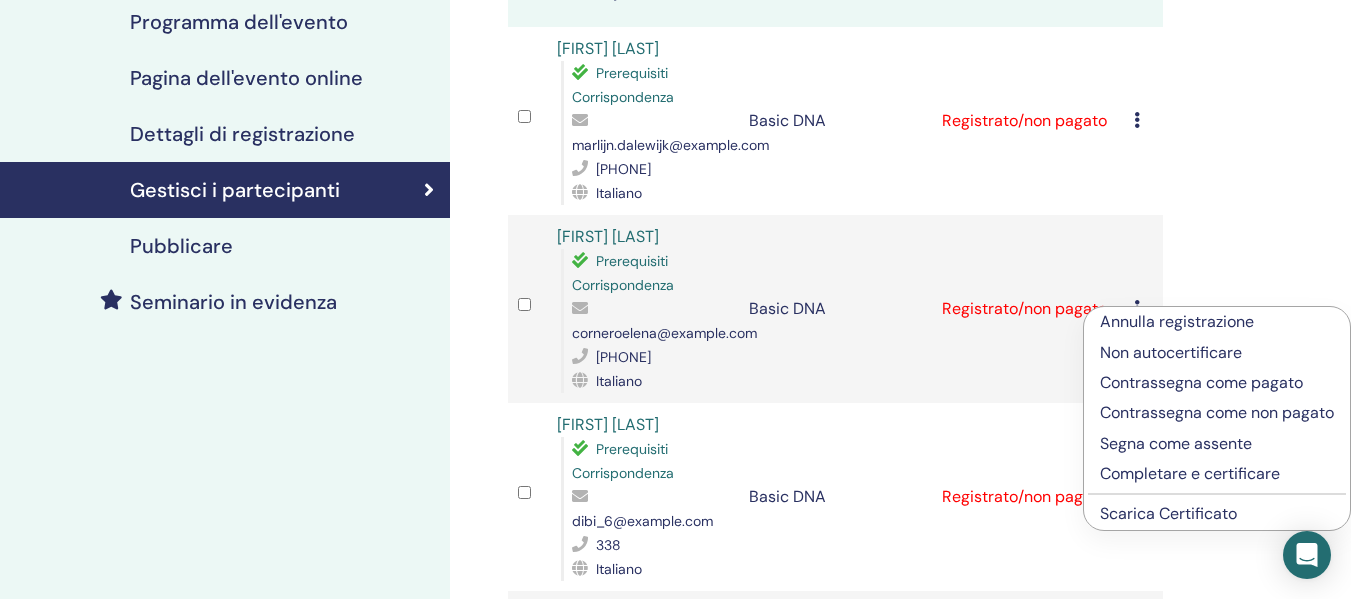 click on "Scarica Certificato" at bounding box center [1168, 513] 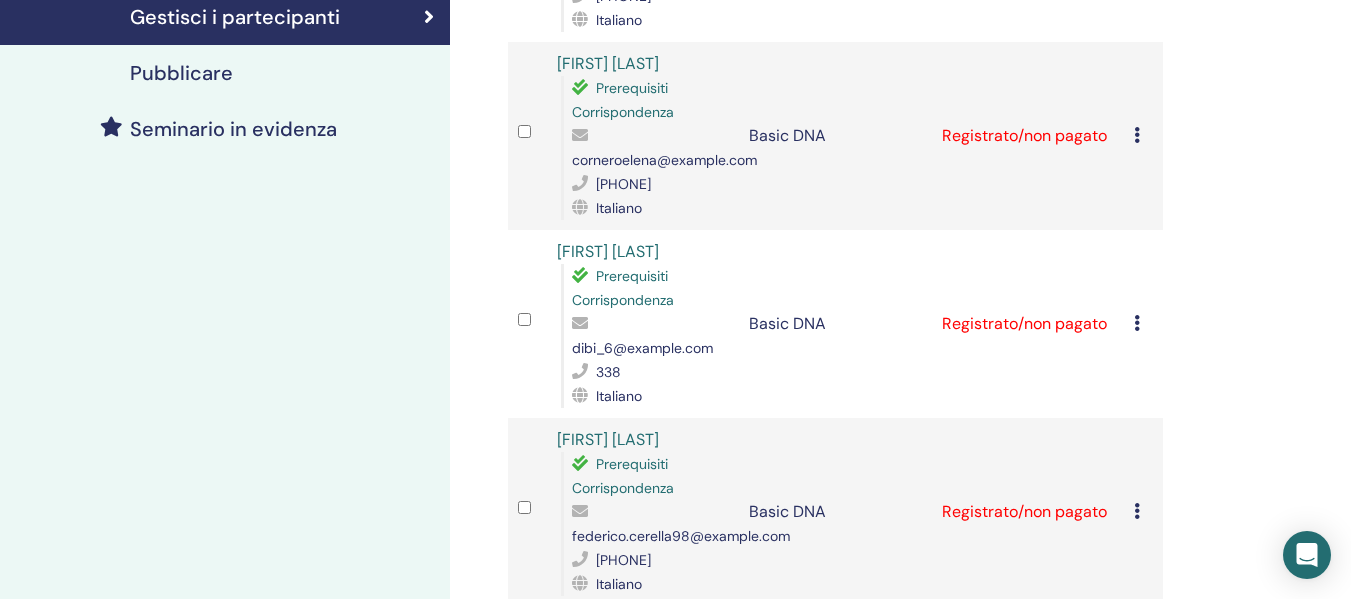 scroll, scrollTop: 500, scrollLeft: 0, axis: vertical 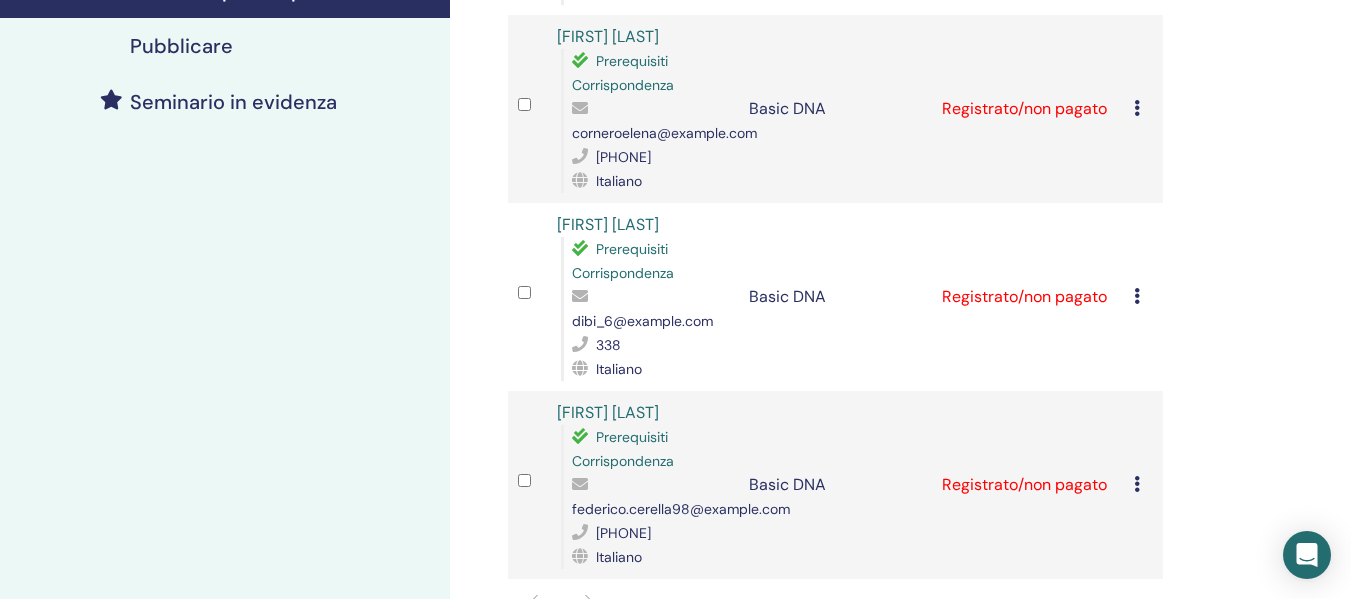 click at bounding box center (1137, 296) 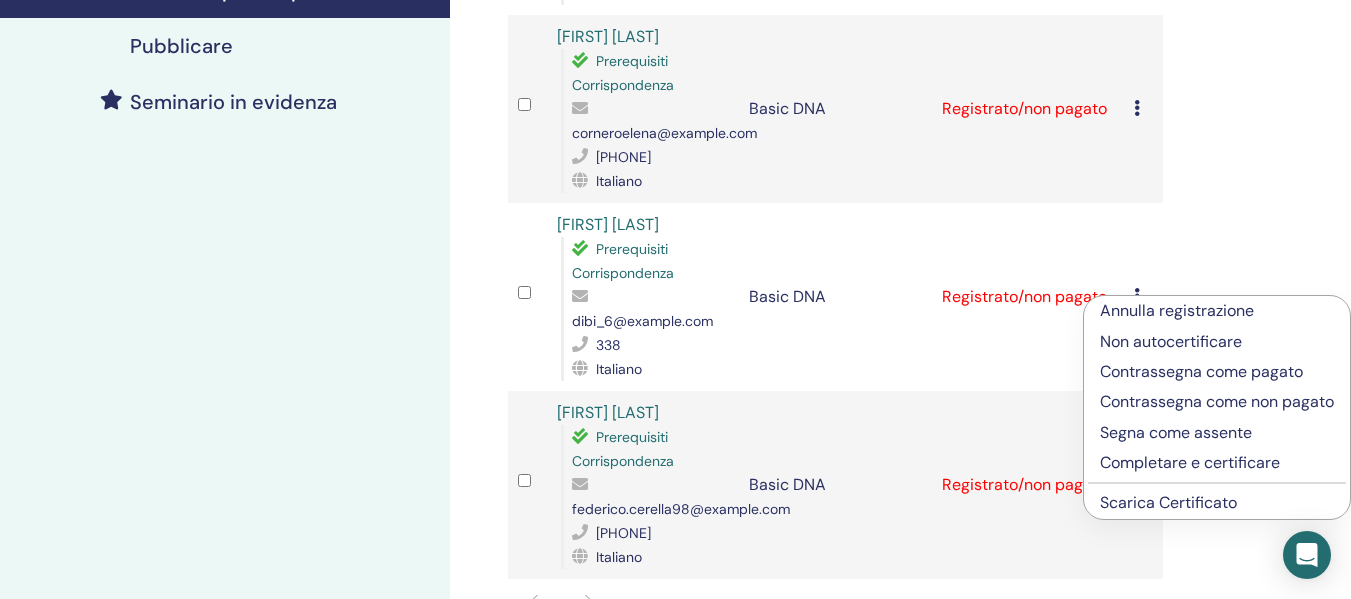 click on "Scarica Certificato" at bounding box center (1168, 502) 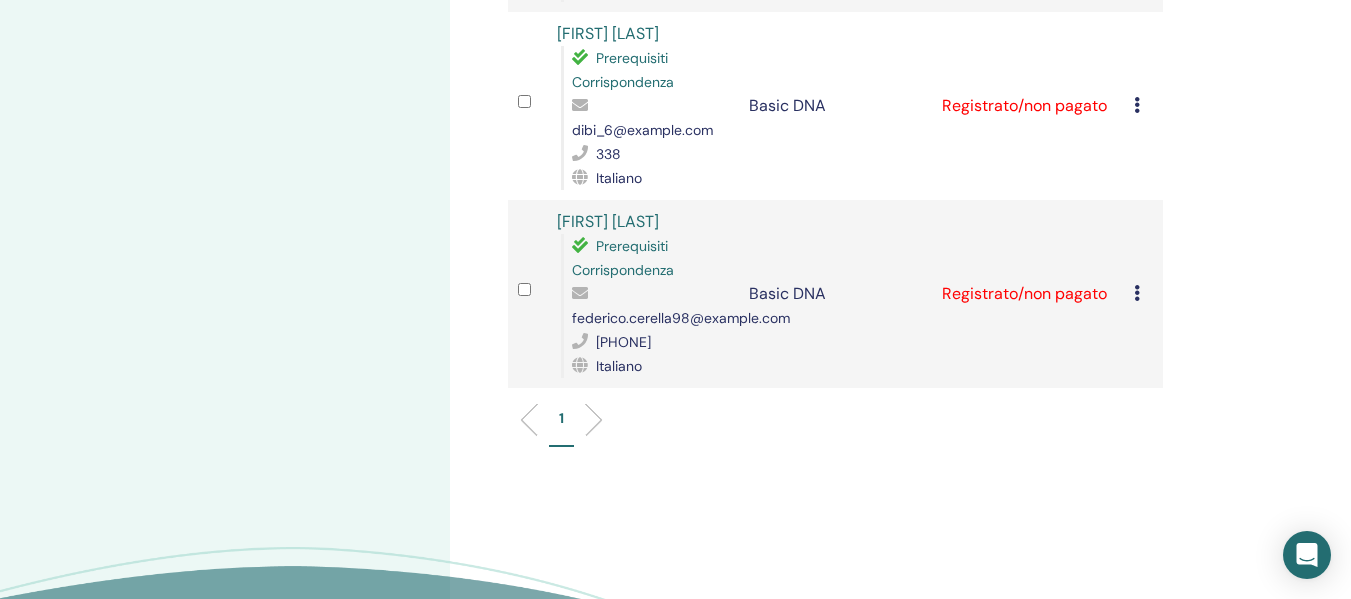 scroll, scrollTop: 700, scrollLeft: 0, axis: vertical 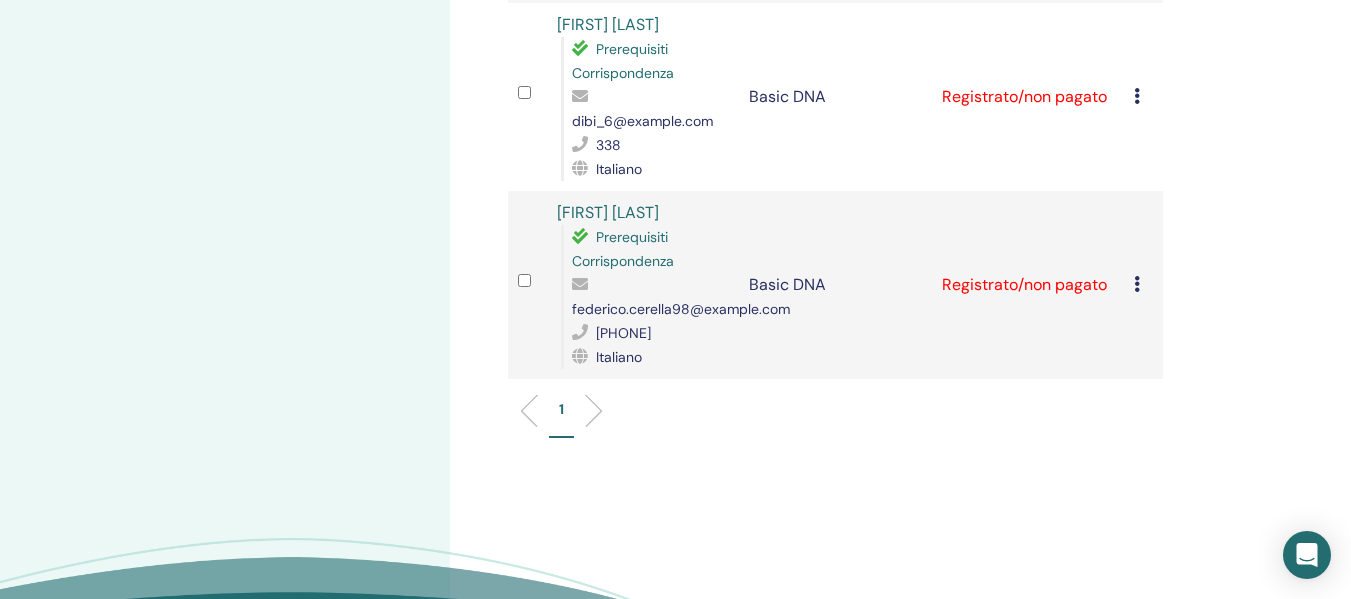 click at bounding box center (1137, 284) 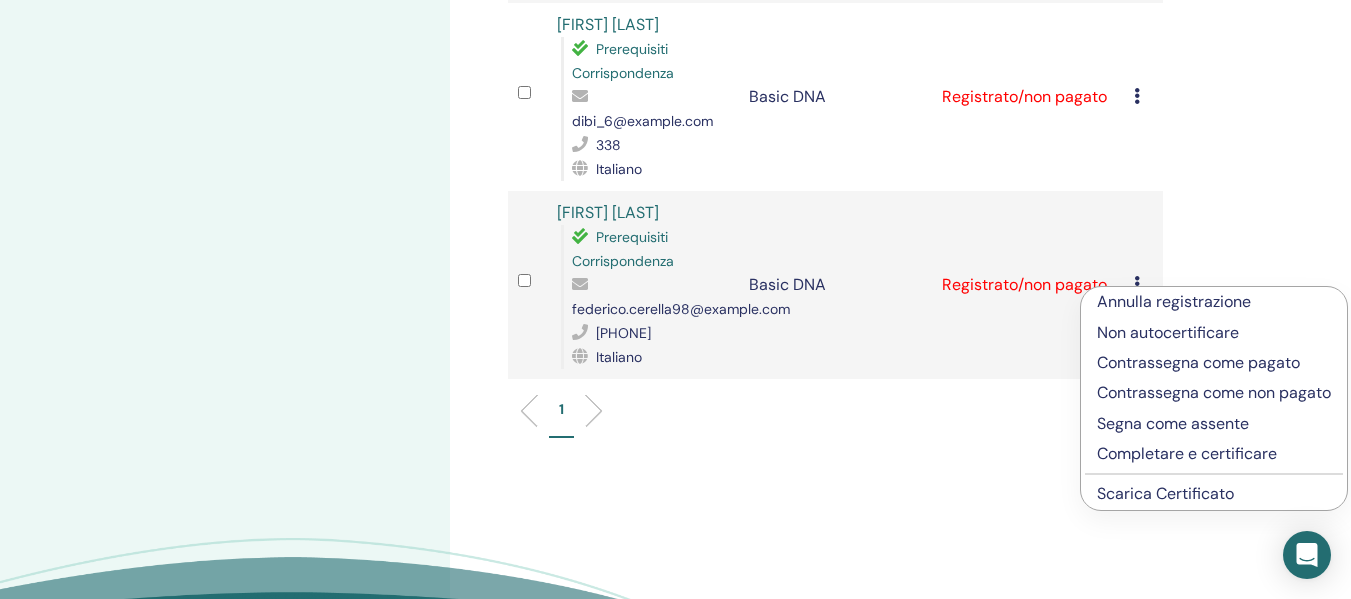 click on "Scarica Certificato" at bounding box center [1165, 493] 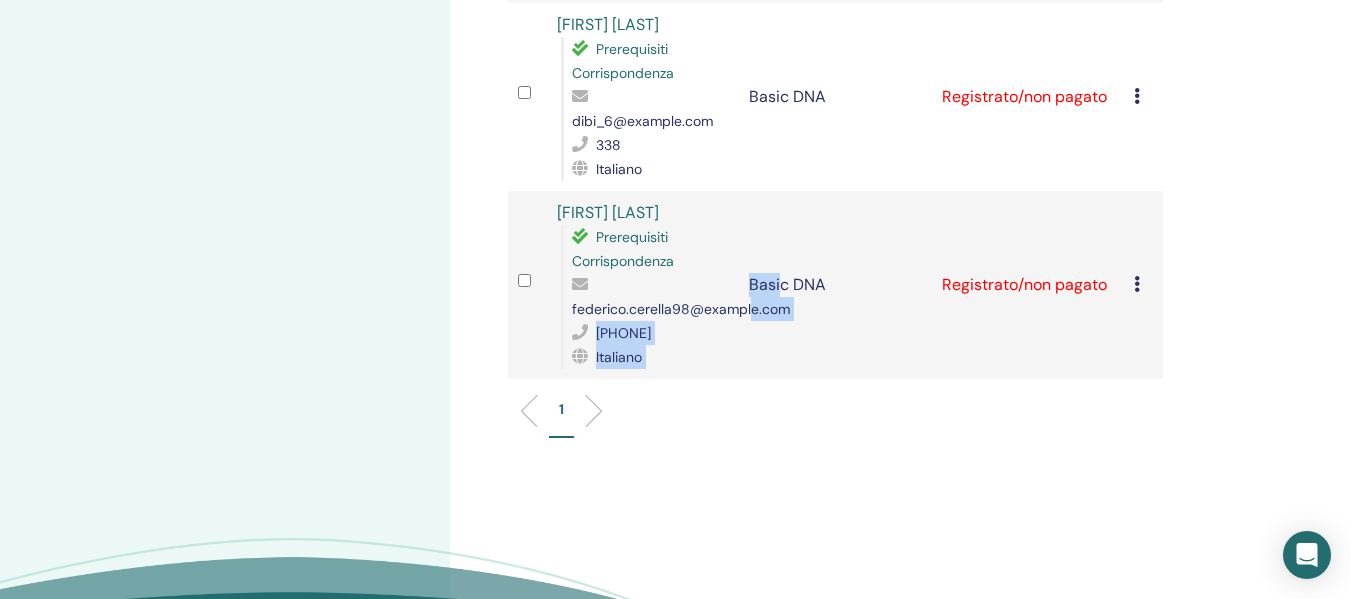 drag, startPoint x: 780, startPoint y: 307, endPoint x: 739, endPoint y: 307, distance: 41 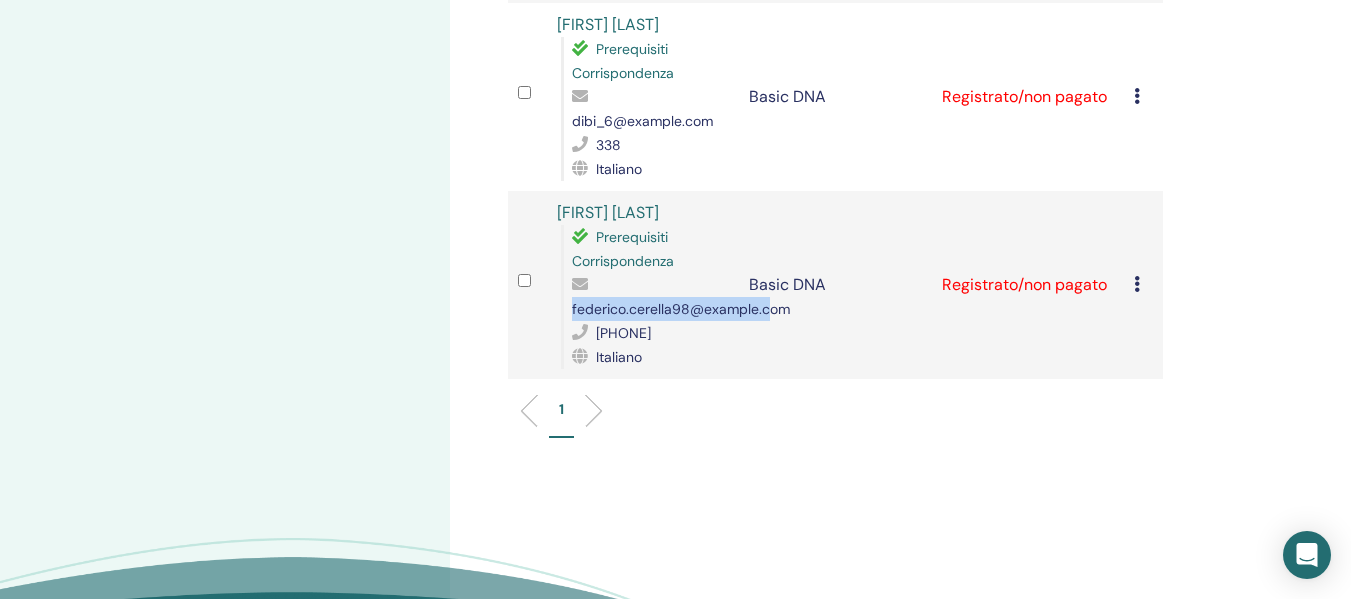 drag, startPoint x: 571, startPoint y: 308, endPoint x: 764, endPoint y: 313, distance: 193.06476 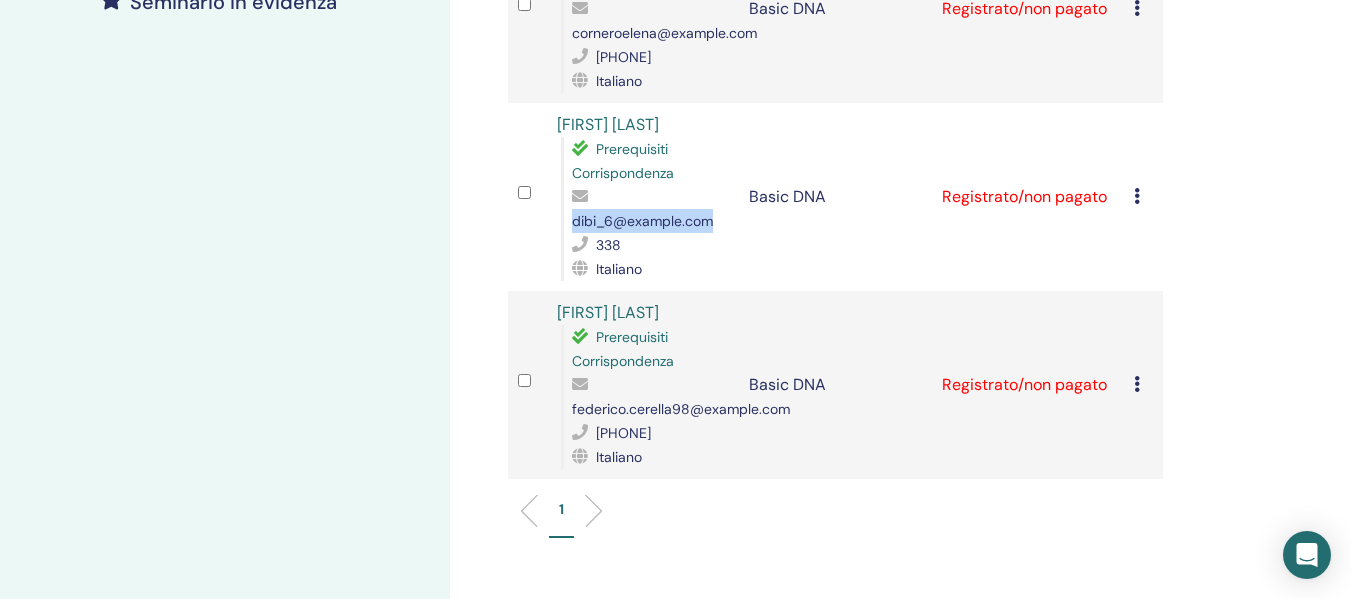 drag, startPoint x: 707, startPoint y: 224, endPoint x: 574, endPoint y: 217, distance: 133.18408 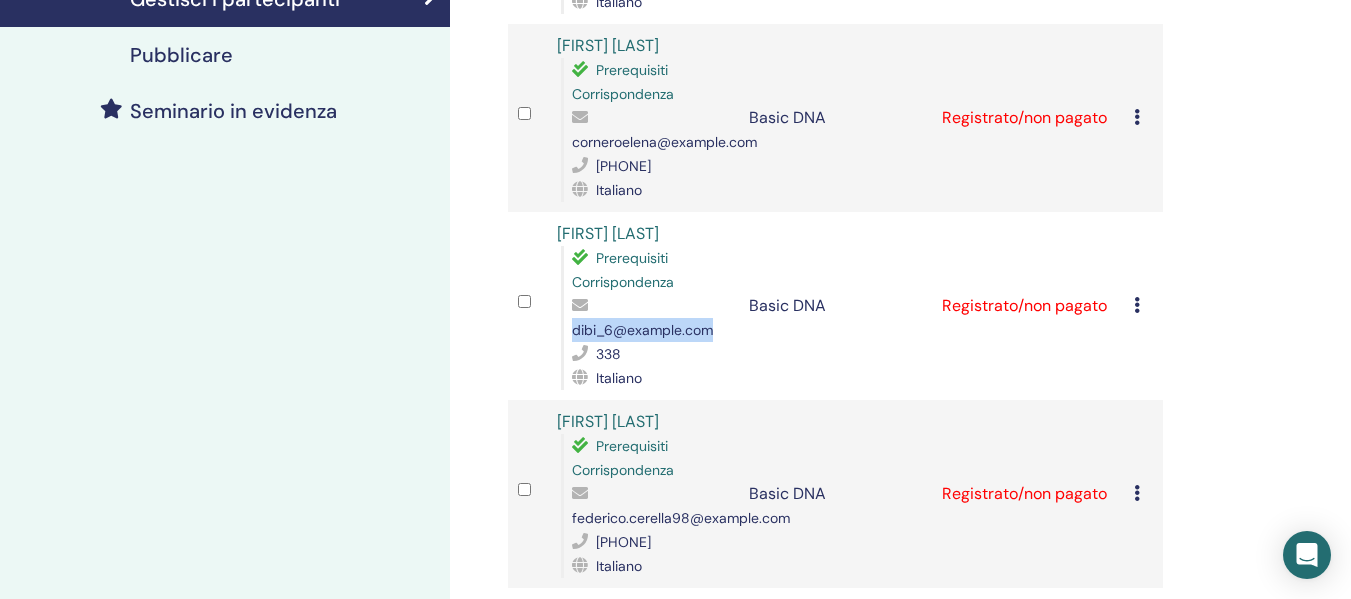 scroll, scrollTop: 300, scrollLeft: 0, axis: vertical 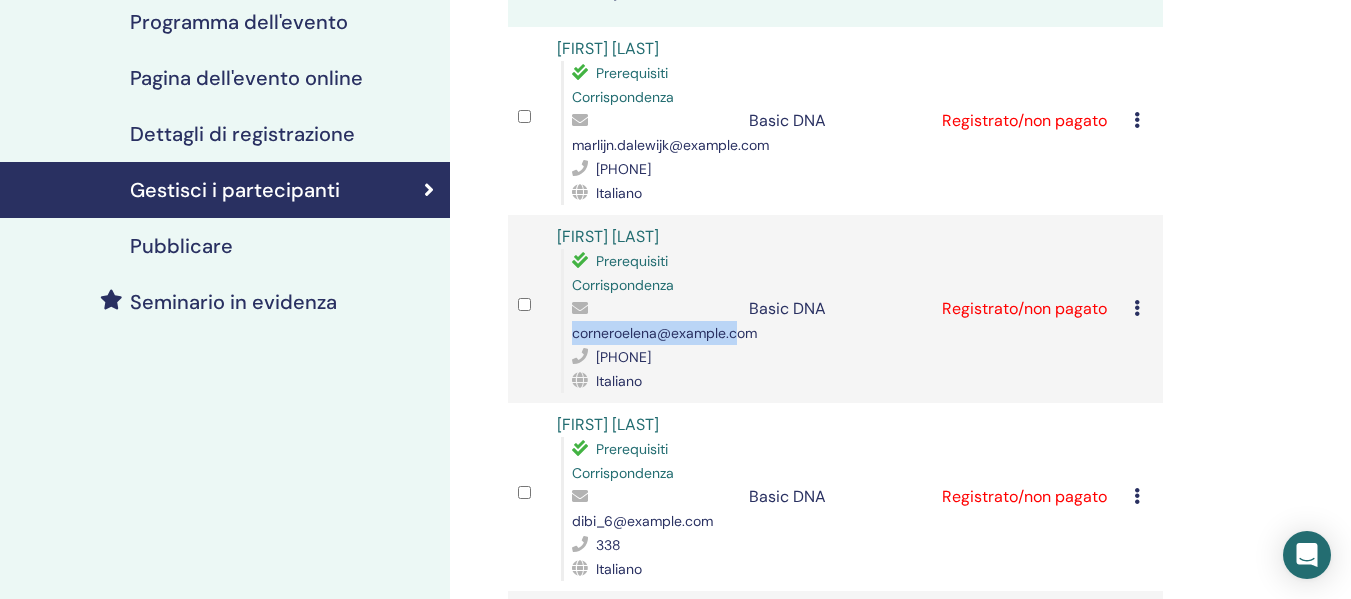 drag, startPoint x: 733, startPoint y: 332, endPoint x: 572, endPoint y: 332, distance: 161 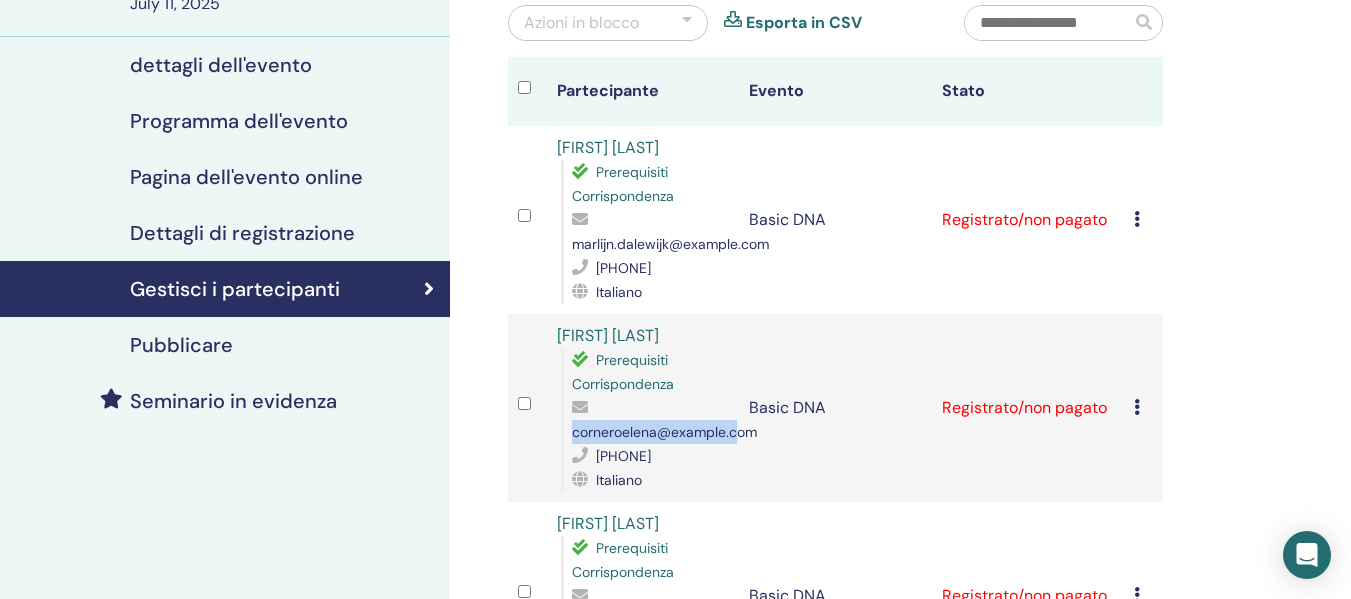 scroll, scrollTop: 200, scrollLeft: 0, axis: vertical 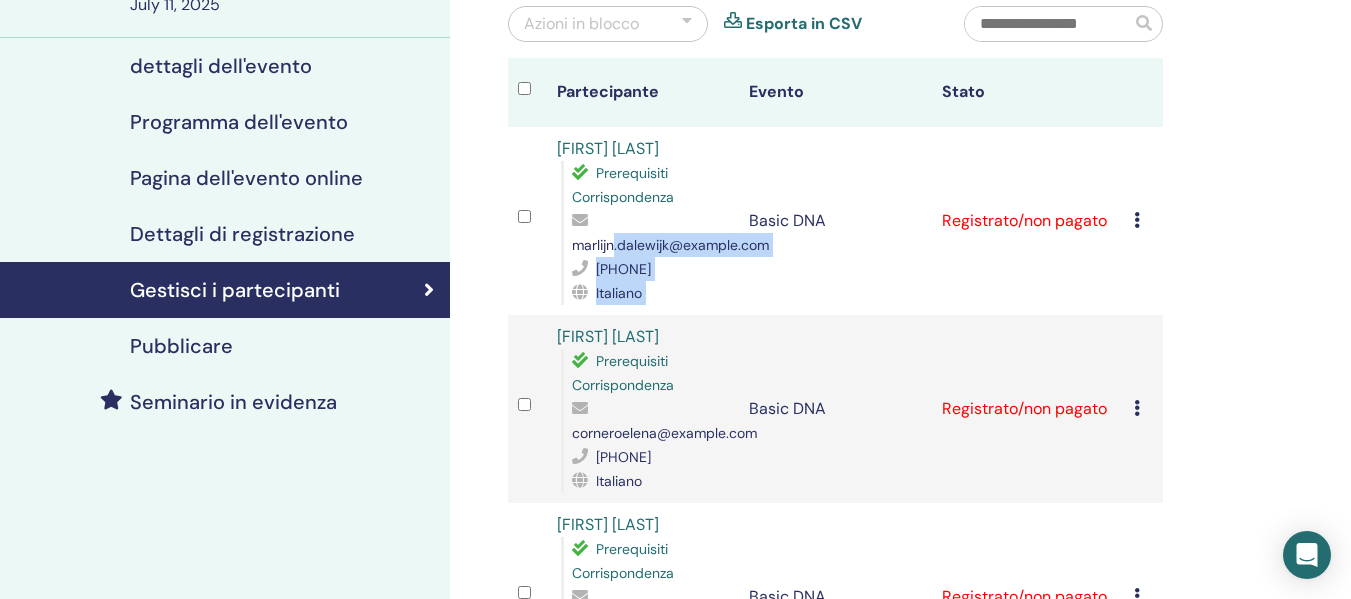 drag, startPoint x: 752, startPoint y: 244, endPoint x: 615, endPoint y: 244, distance: 137 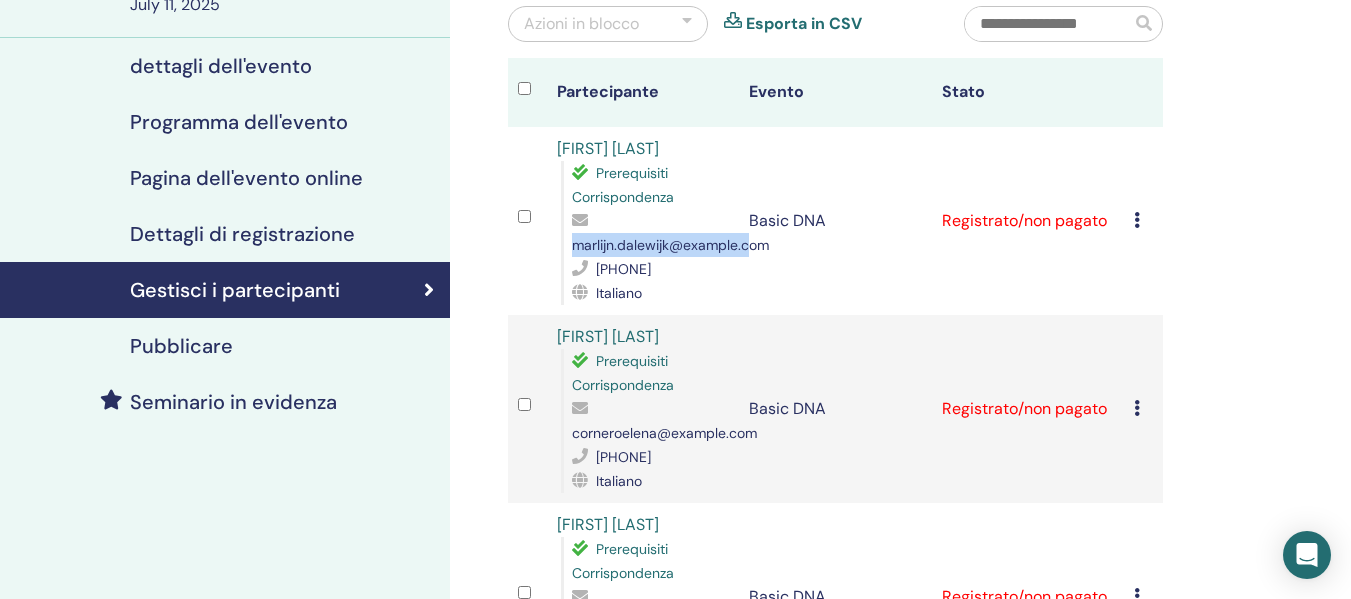 drag, startPoint x: 570, startPoint y: 245, endPoint x: 747, endPoint y: 243, distance: 177.01129 